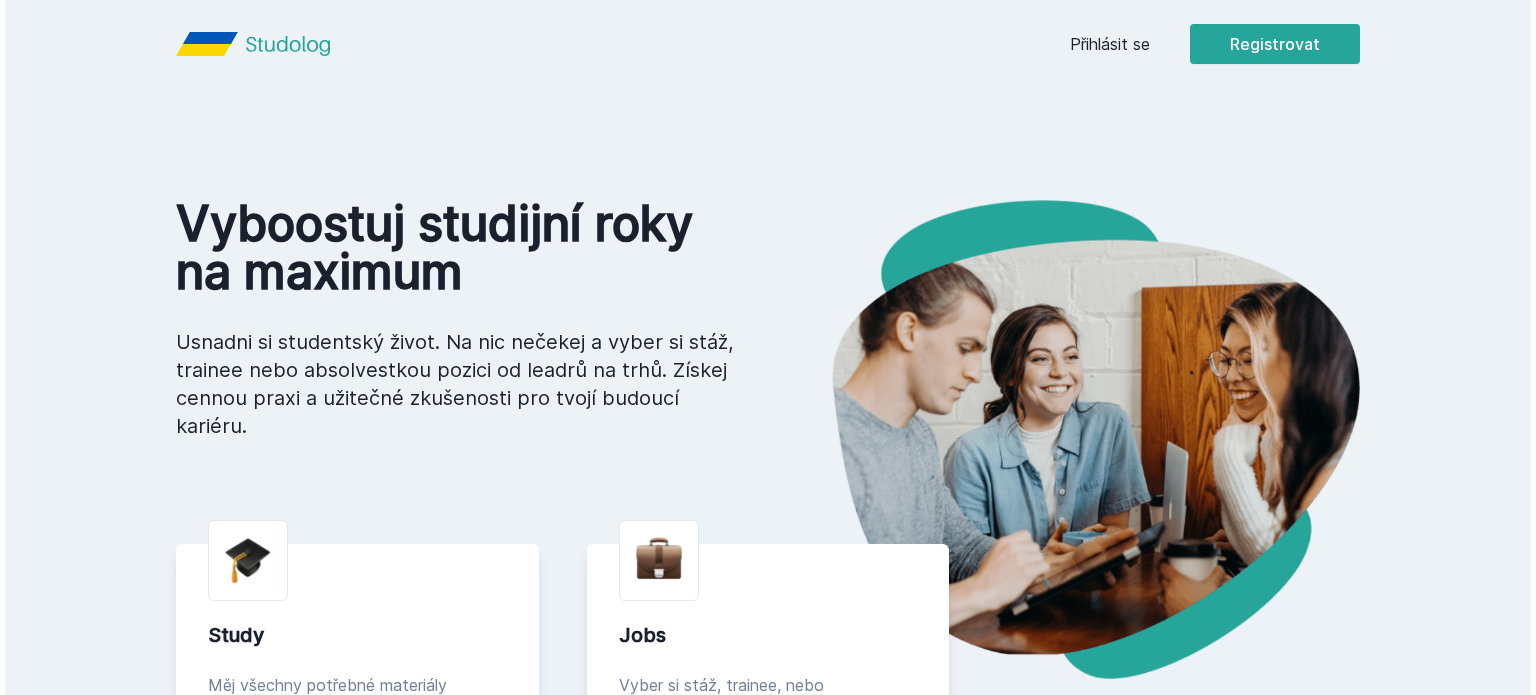 scroll, scrollTop: 0, scrollLeft: 0, axis: both 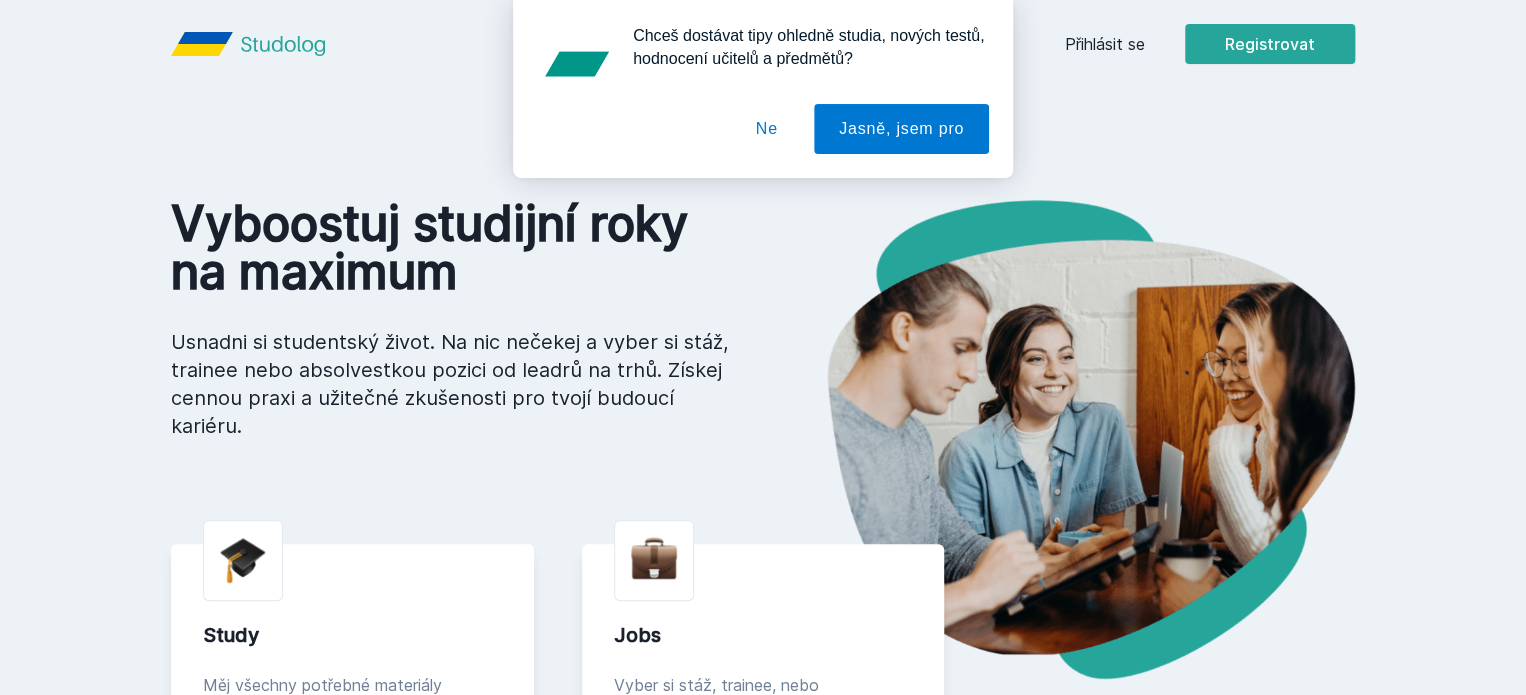 click on "Chceš dostávat tipy ohledně studia, nových testů, hodnocení učitelů a předmětů? Jasně, jsem pro Ne" at bounding box center [763, 89] 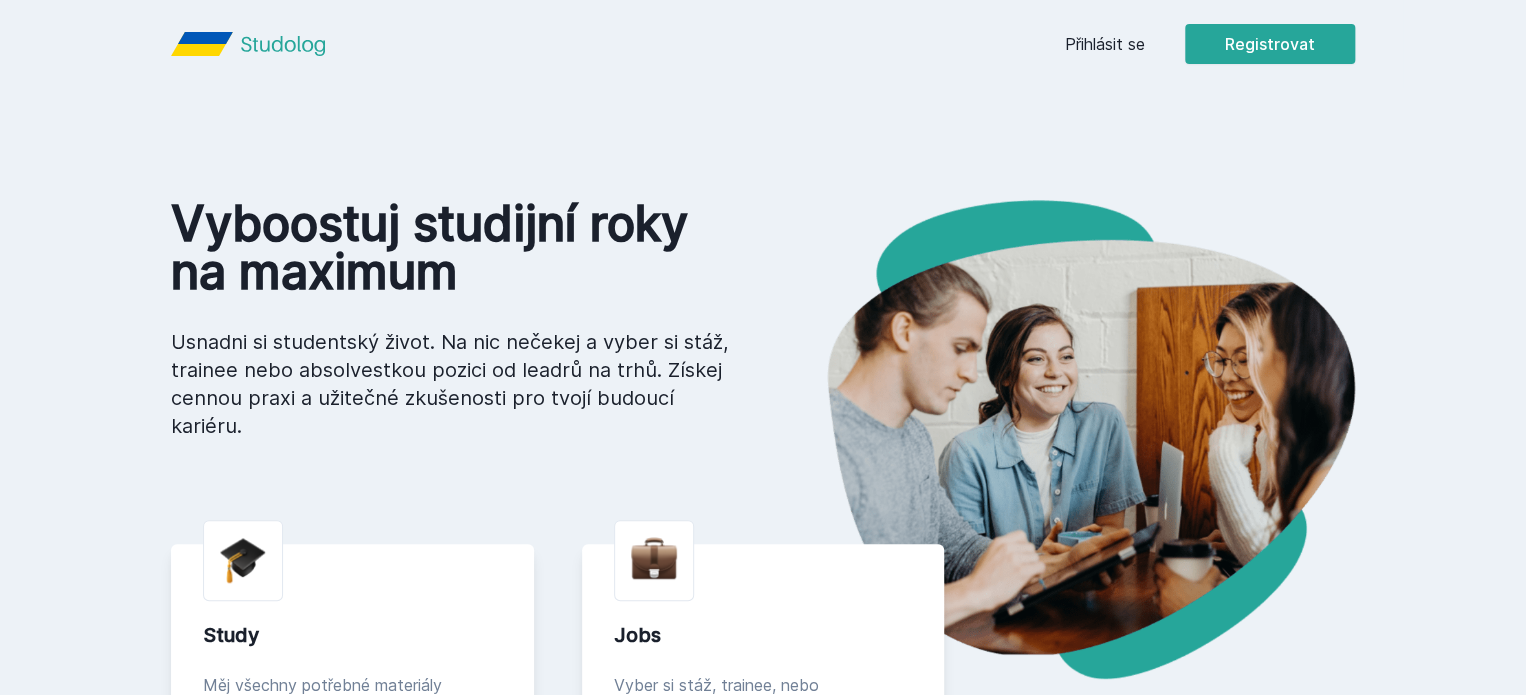 click on "Přihlásit se" at bounding box center (1105, 44) 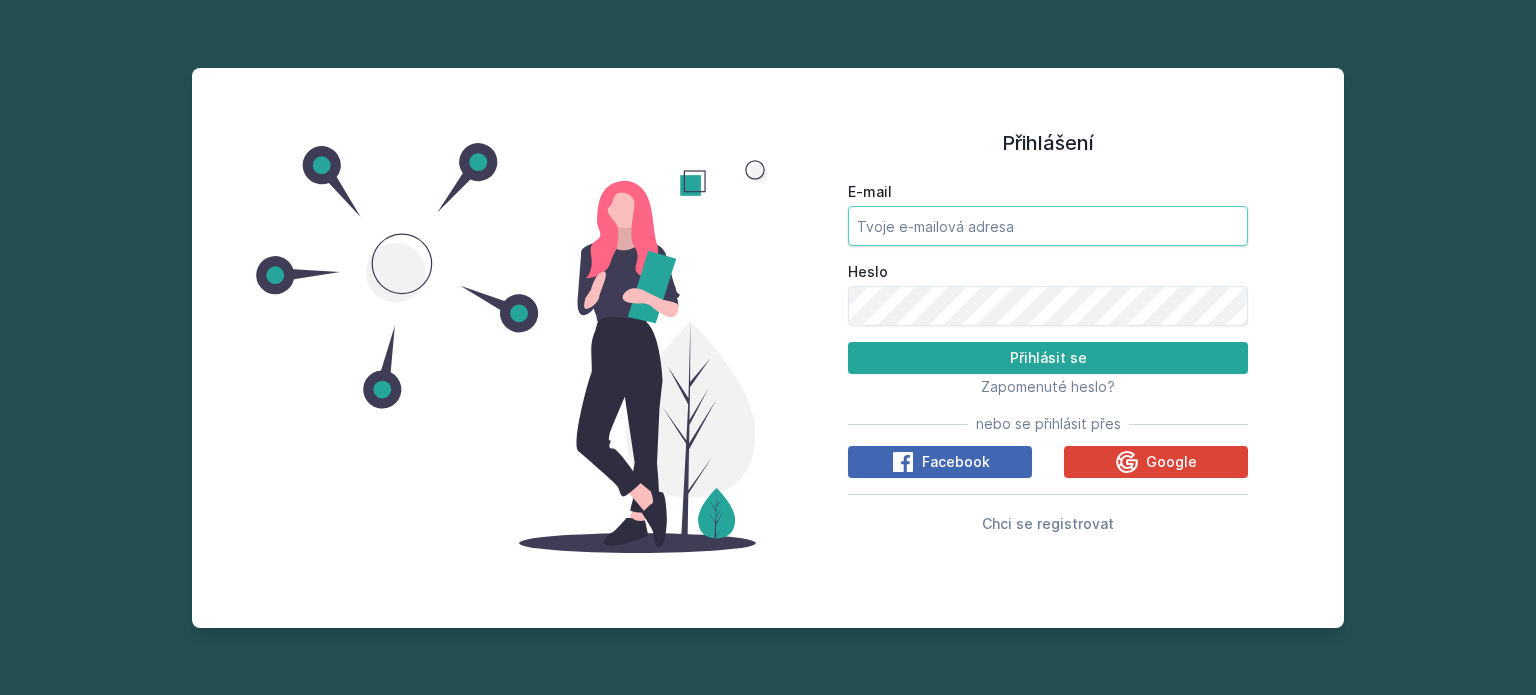 click on "E-mail" at bounding box center (1048, 226) 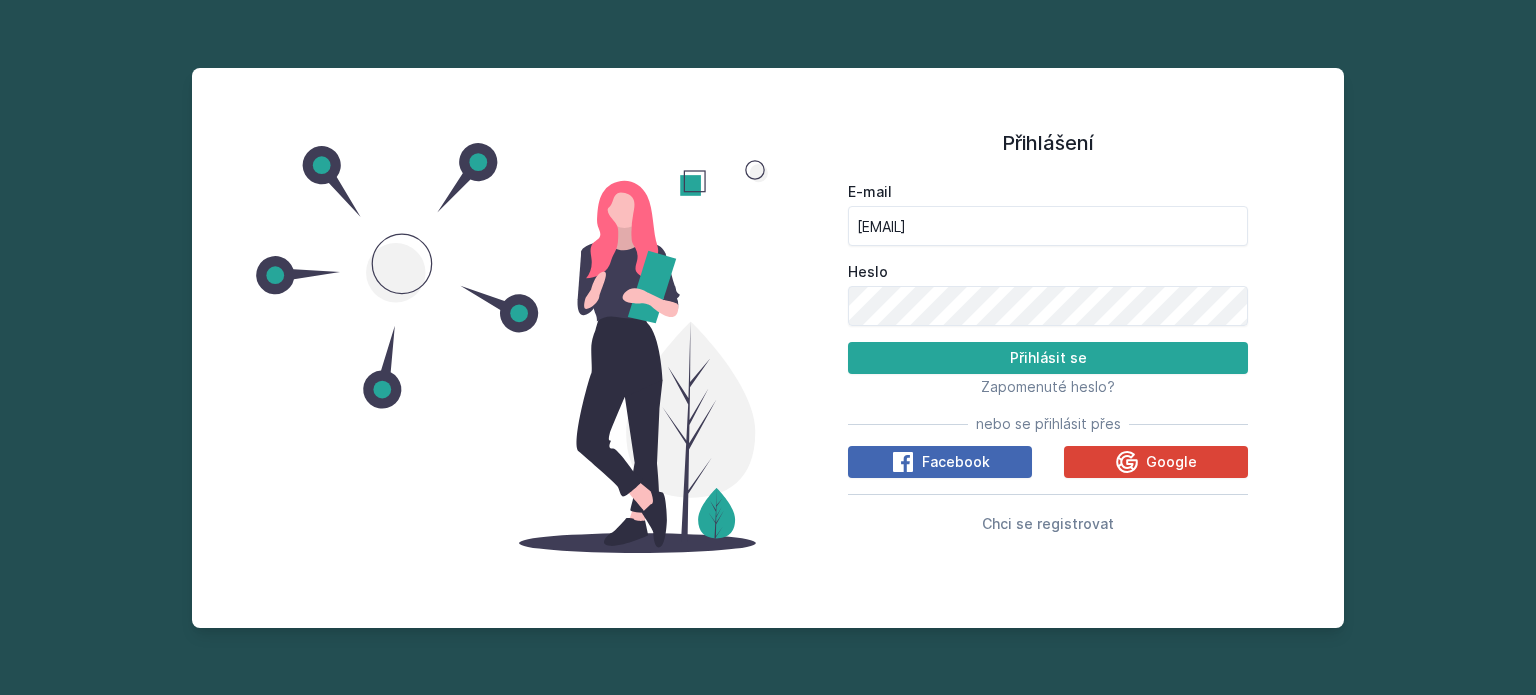 click on "Přihlásit se" at bounding box center (1048, 358) 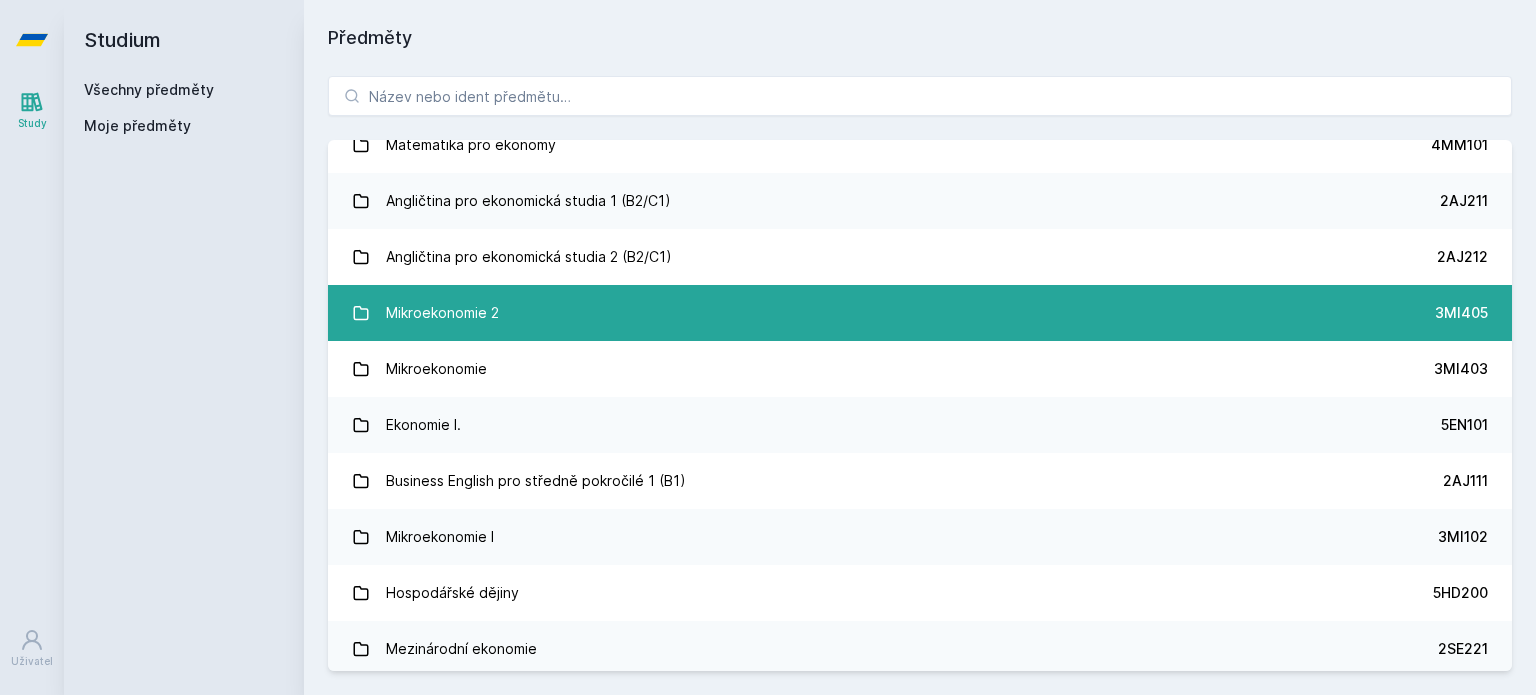 scroll, scrollTop: 136, scrollLeft: 0, axis: vertical 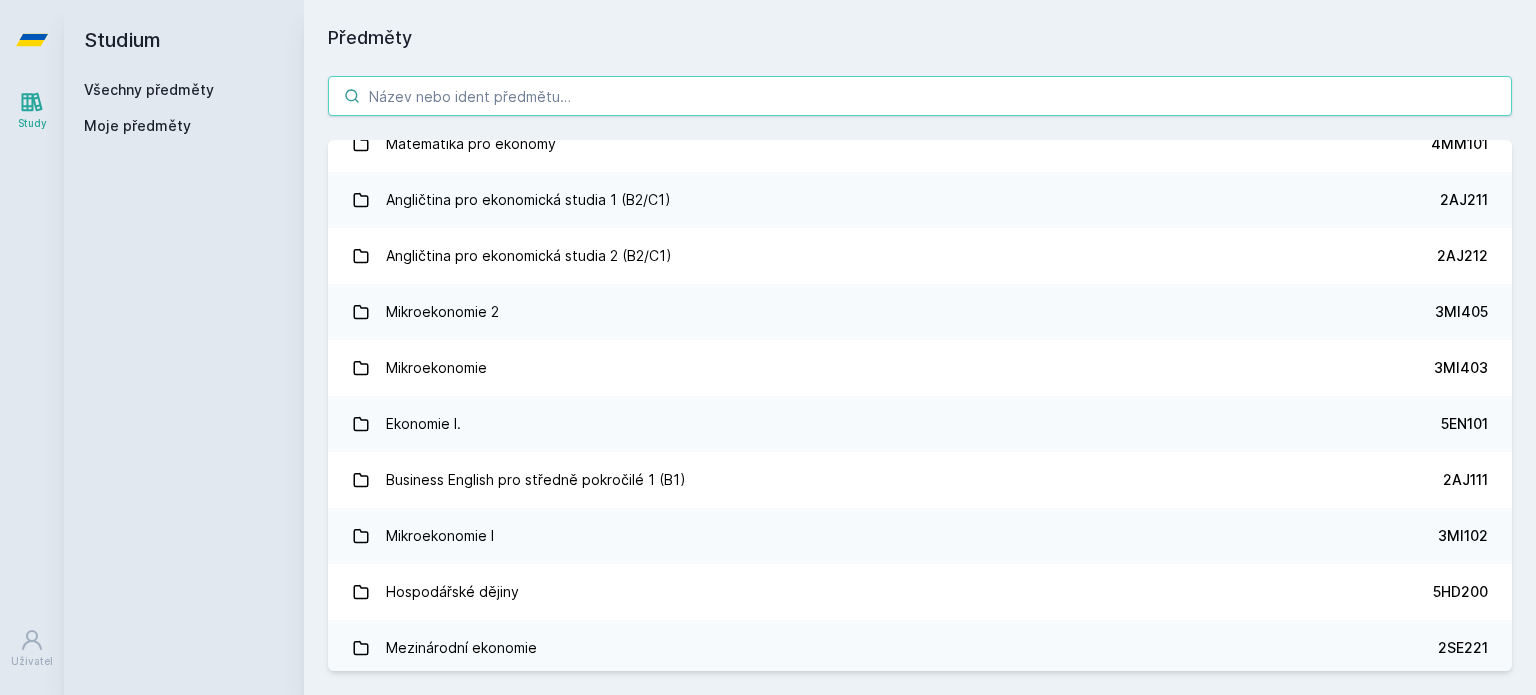 click at bounding box center [920, 96] 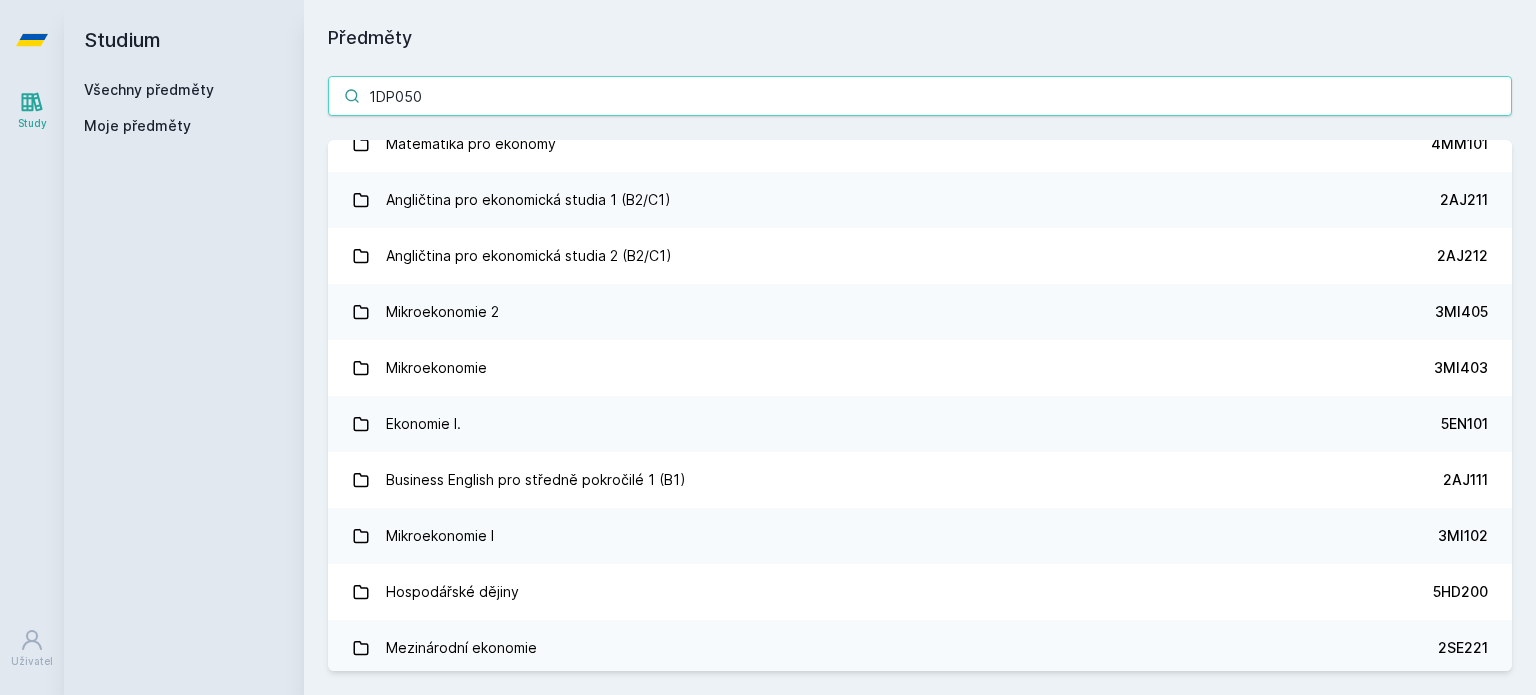 scroll, scrollTop: 0, scrollLeft: 0, axis: both 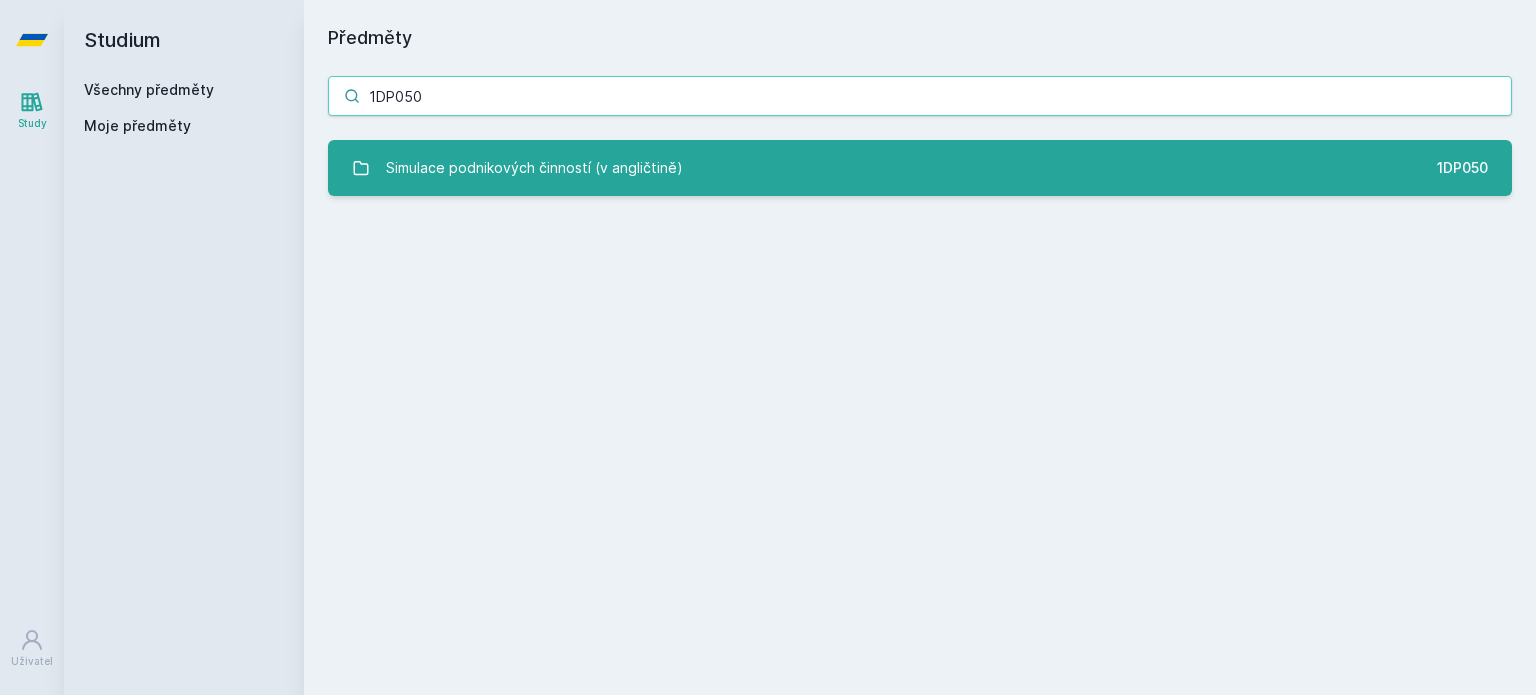 type on "1DP050" 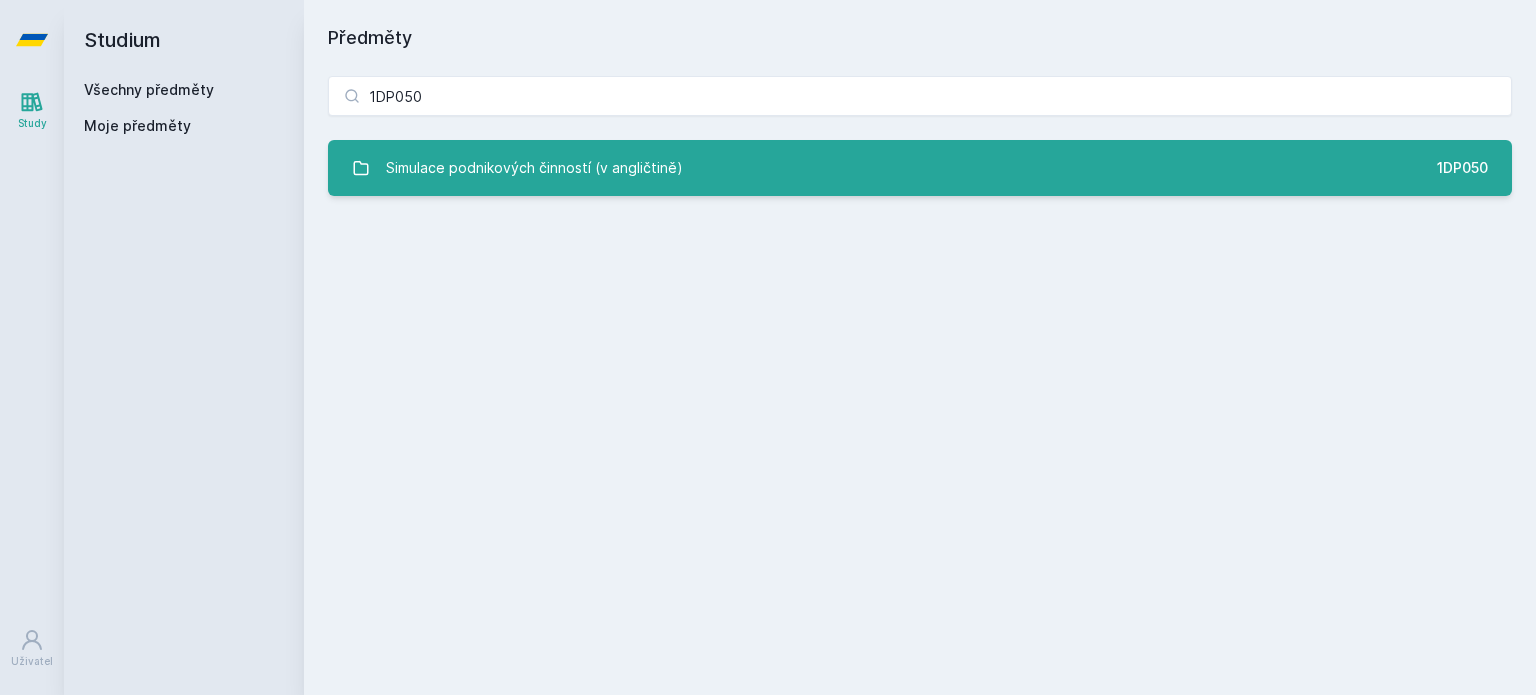 click on "Simulace podnikových činností (v angličtině)" at bounding box center (534, 168) 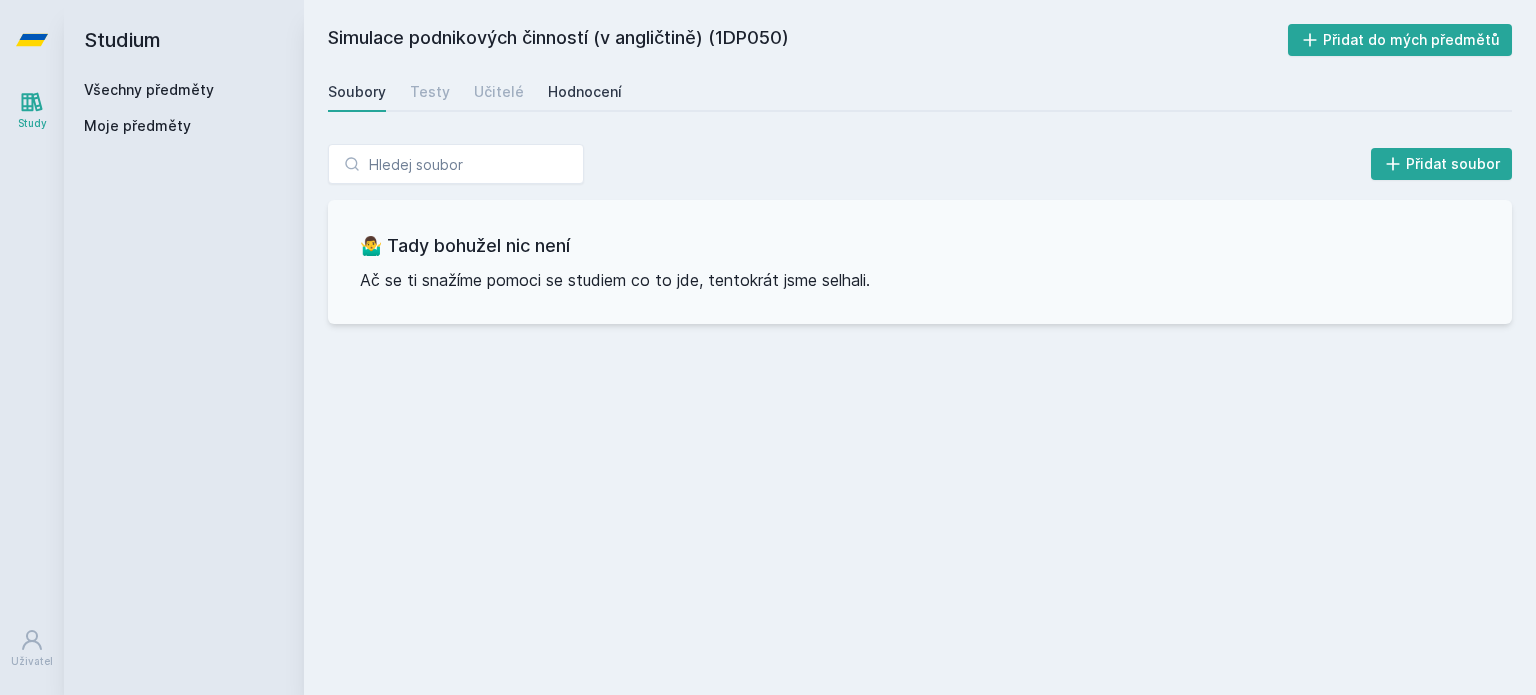 click on "Hodnocení" at bounding box center (585, 92) 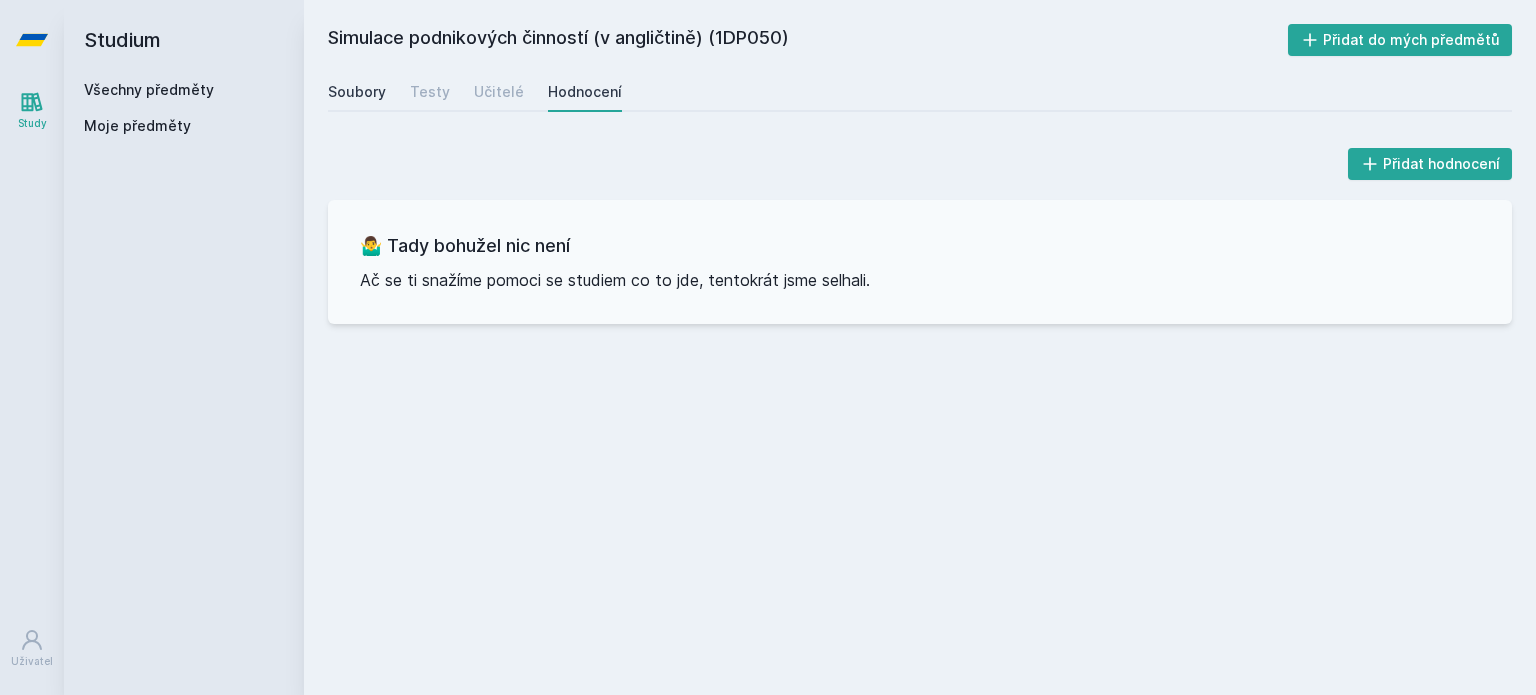 click on "Soubory" at bounding box center [357, 92] 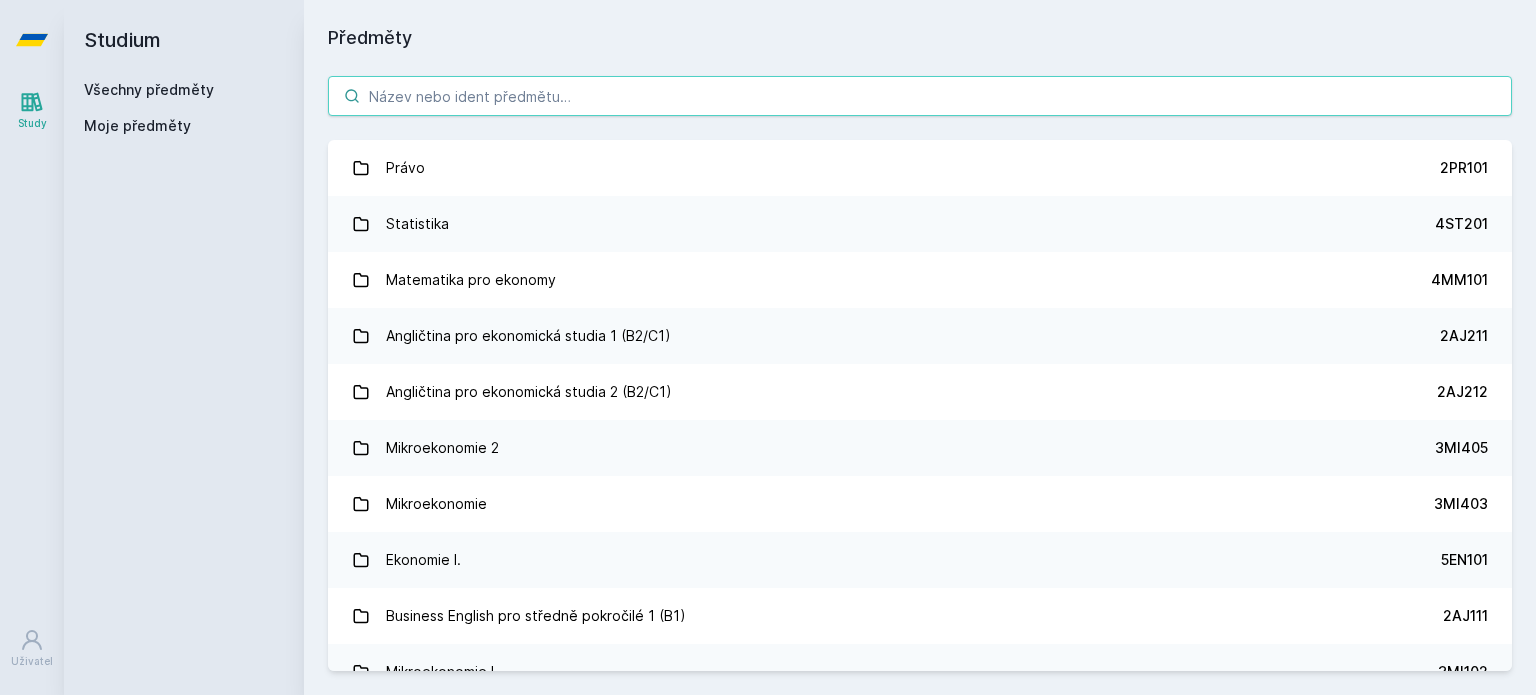 click at bounding box center [920, 96] 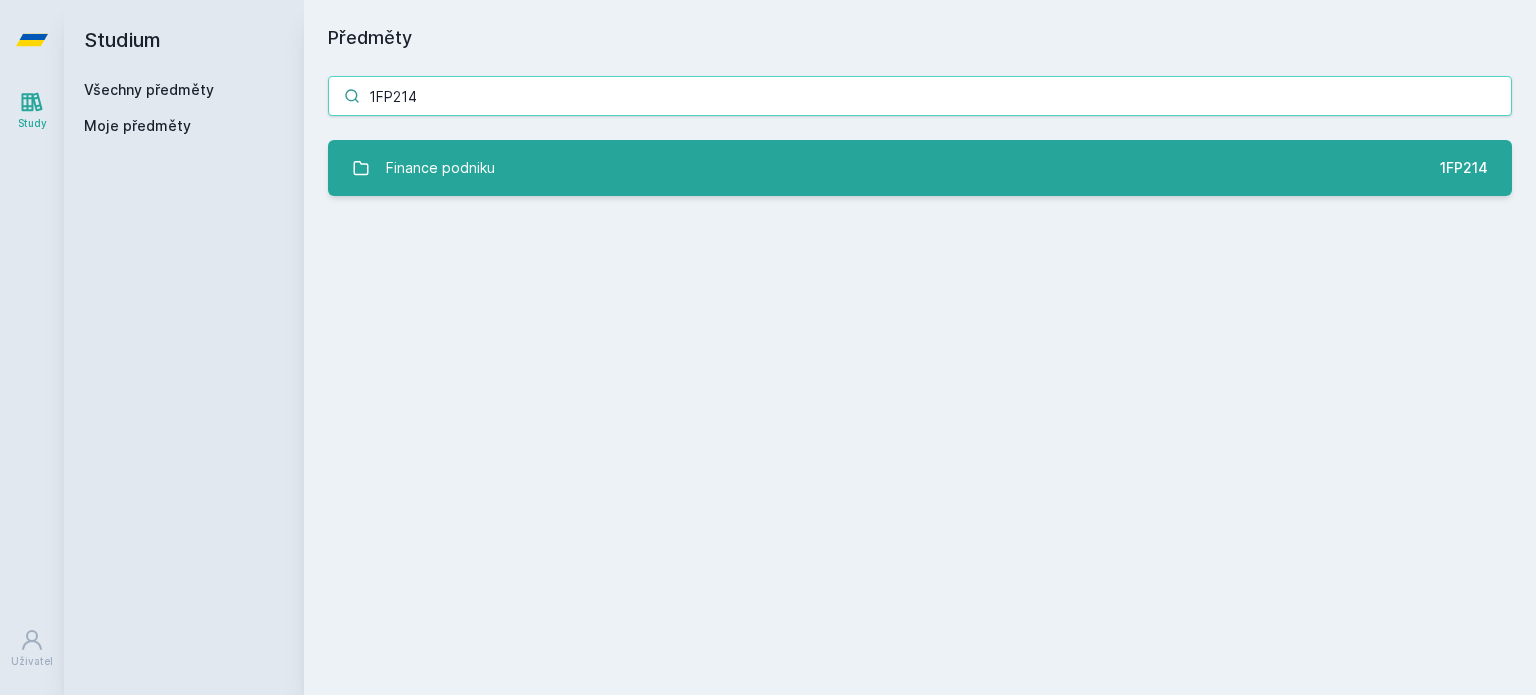 type on "1FP214" 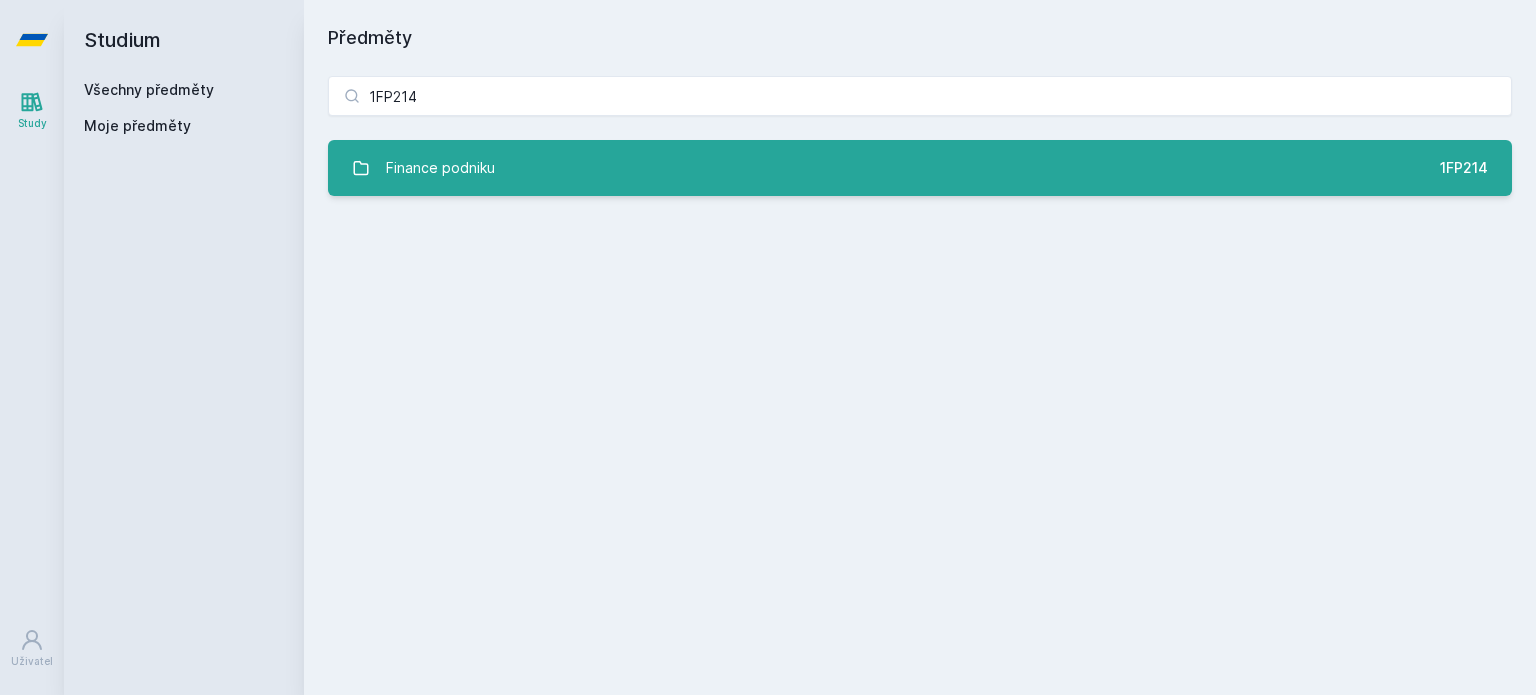 click on "Finance podniku   1FP214" at bounding box center [920, 168] 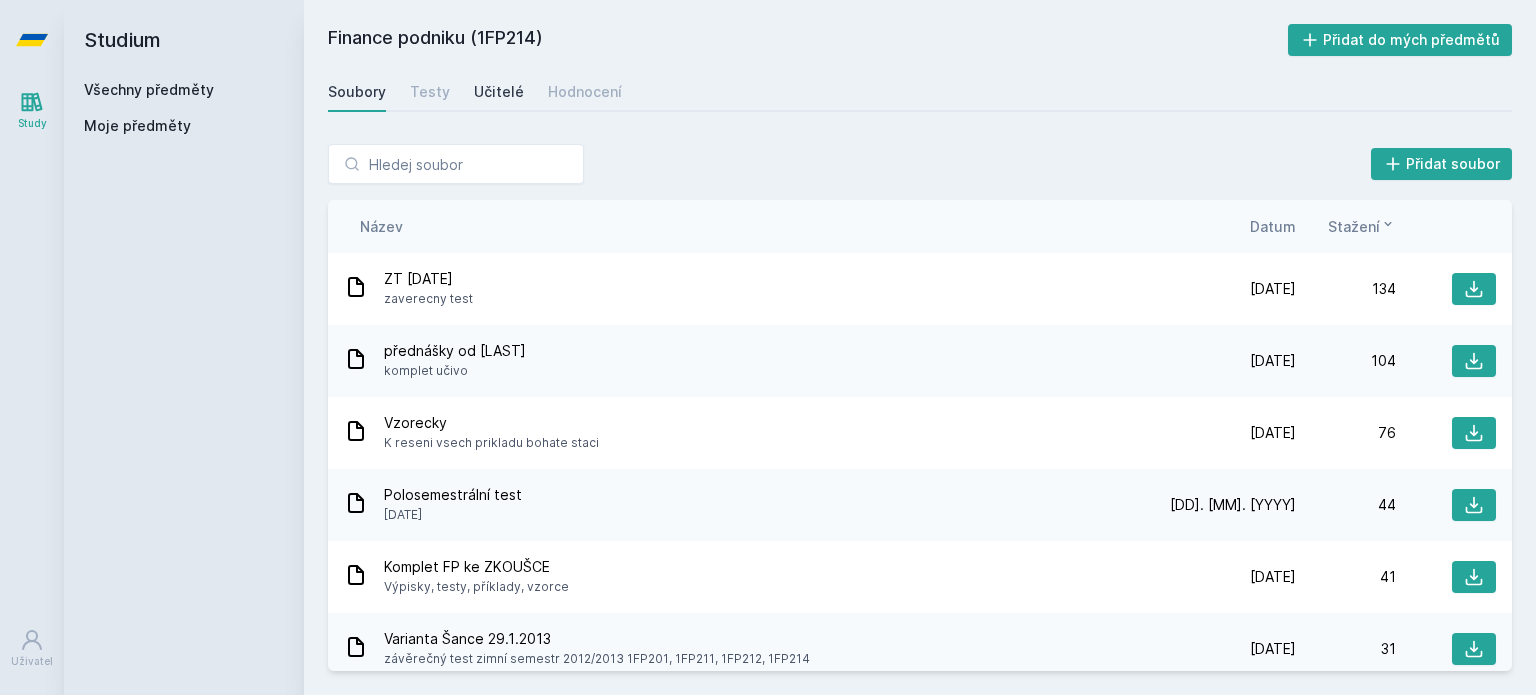 click on "Učitelé" at bounding box center (499, 92) 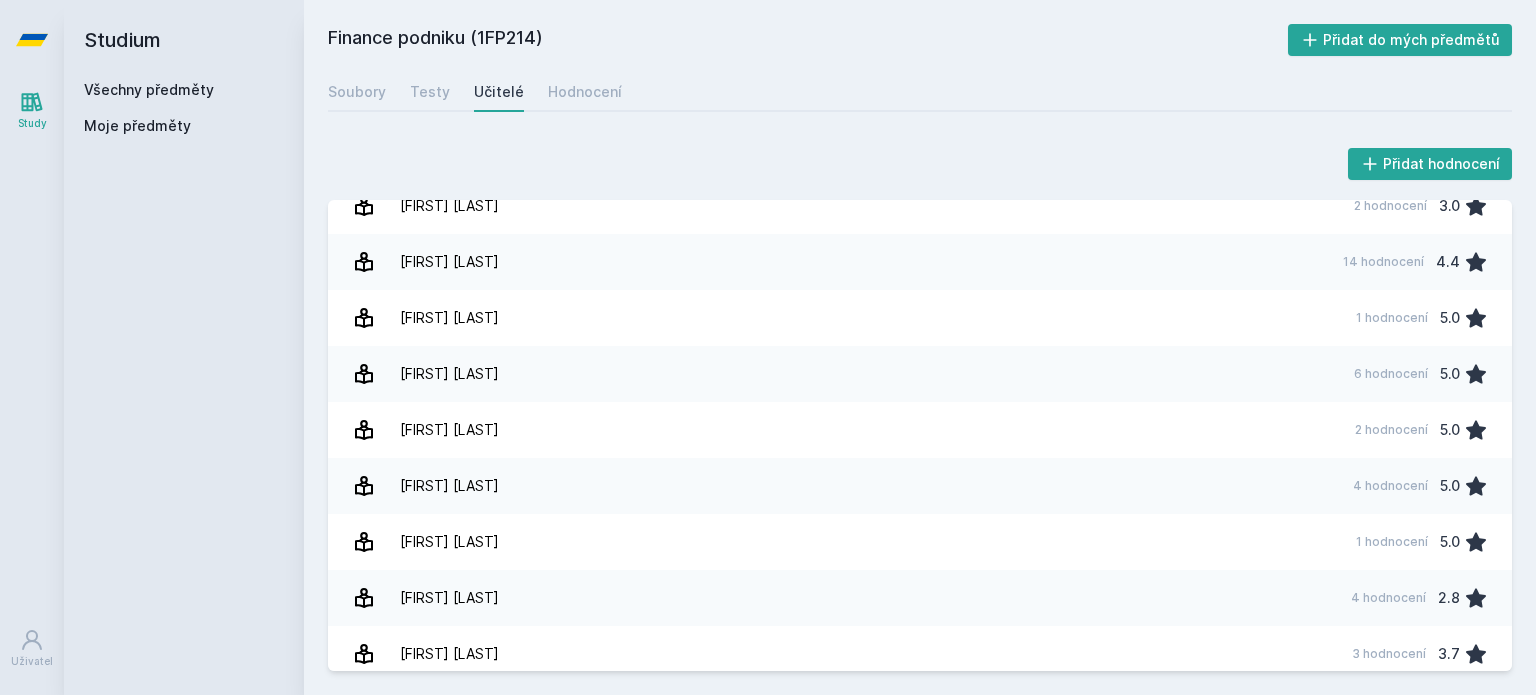 scroll, scrollTop: 480, scrollLeft: 0, axis: vertical 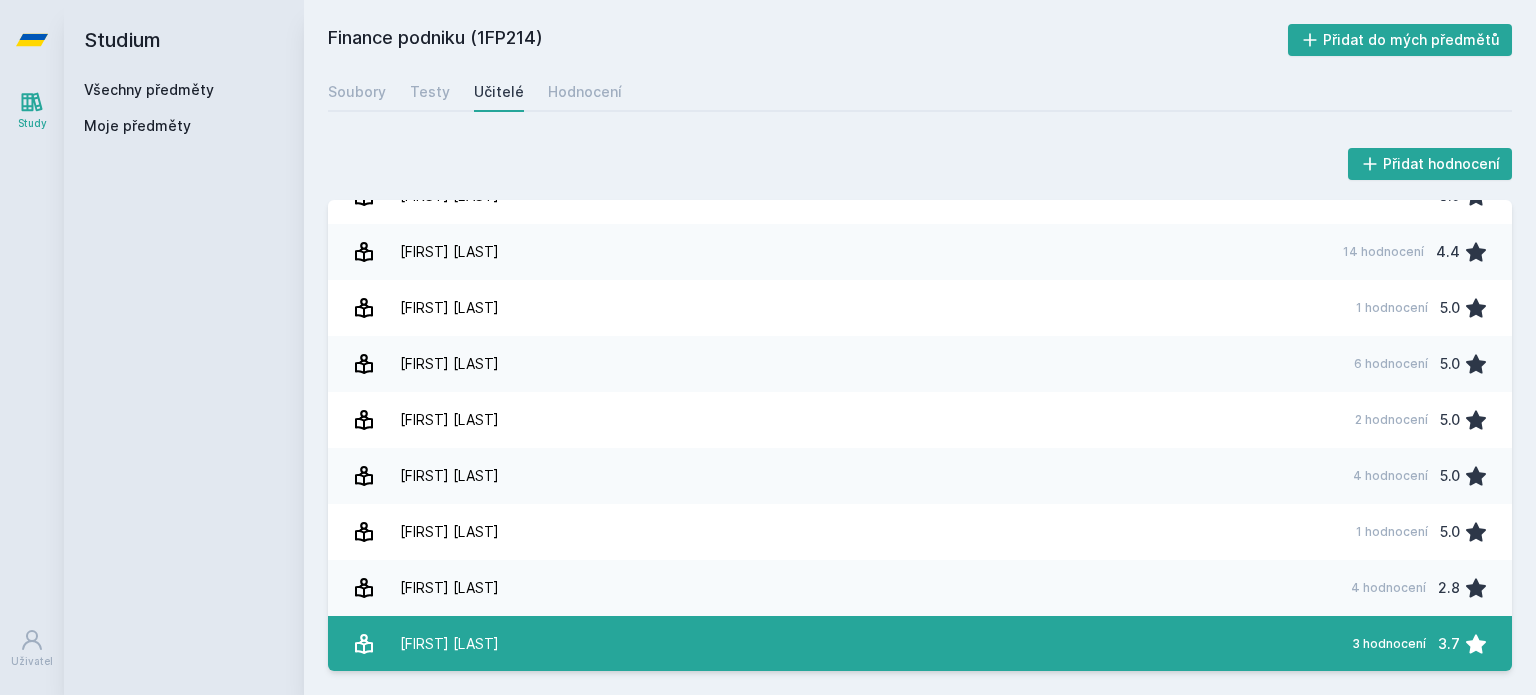 click on "[LAST] [FIRST]
3 hodnocení
3.7" at bounding box center [920, 644] 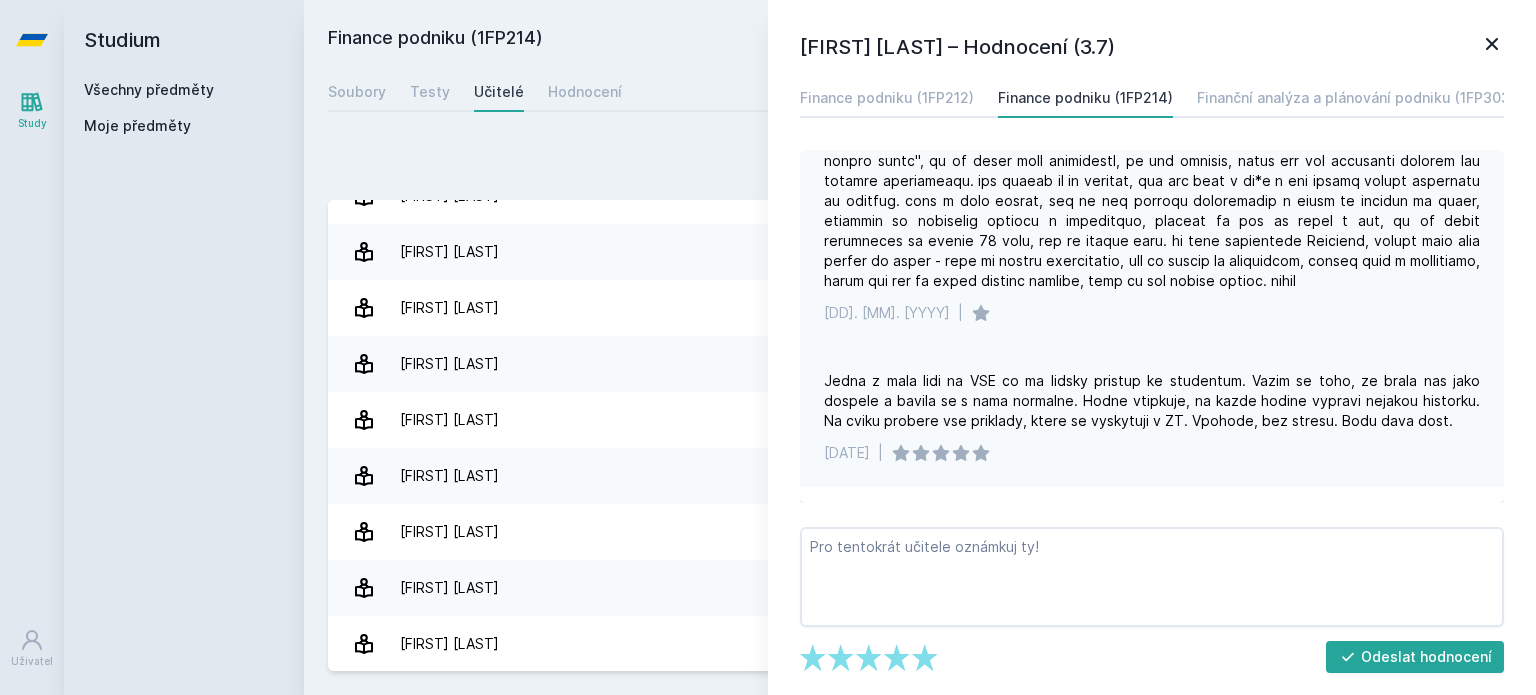 scroll, scrollTop: 0, scrollLeft: 0, axis: both 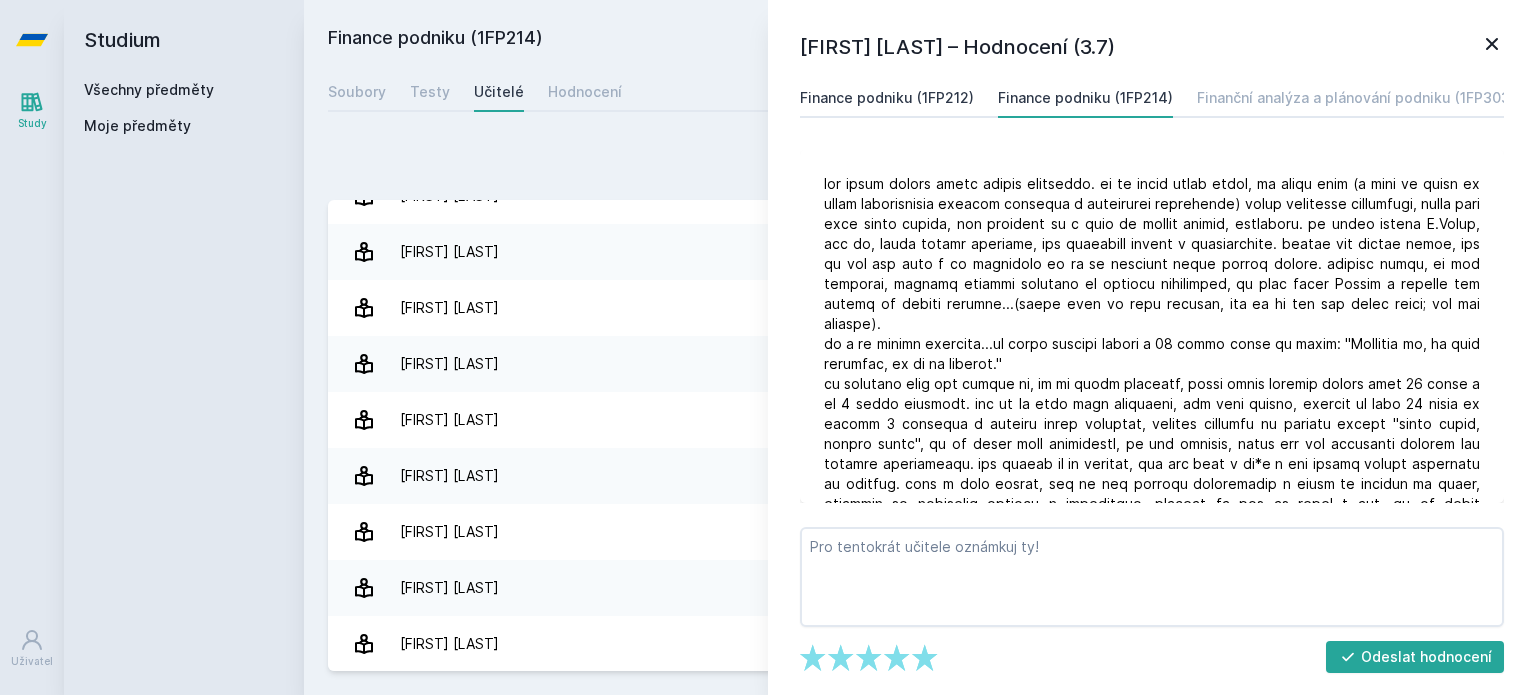 click on "Finance podniku (1FP212)" at bounding box center (887, 98) 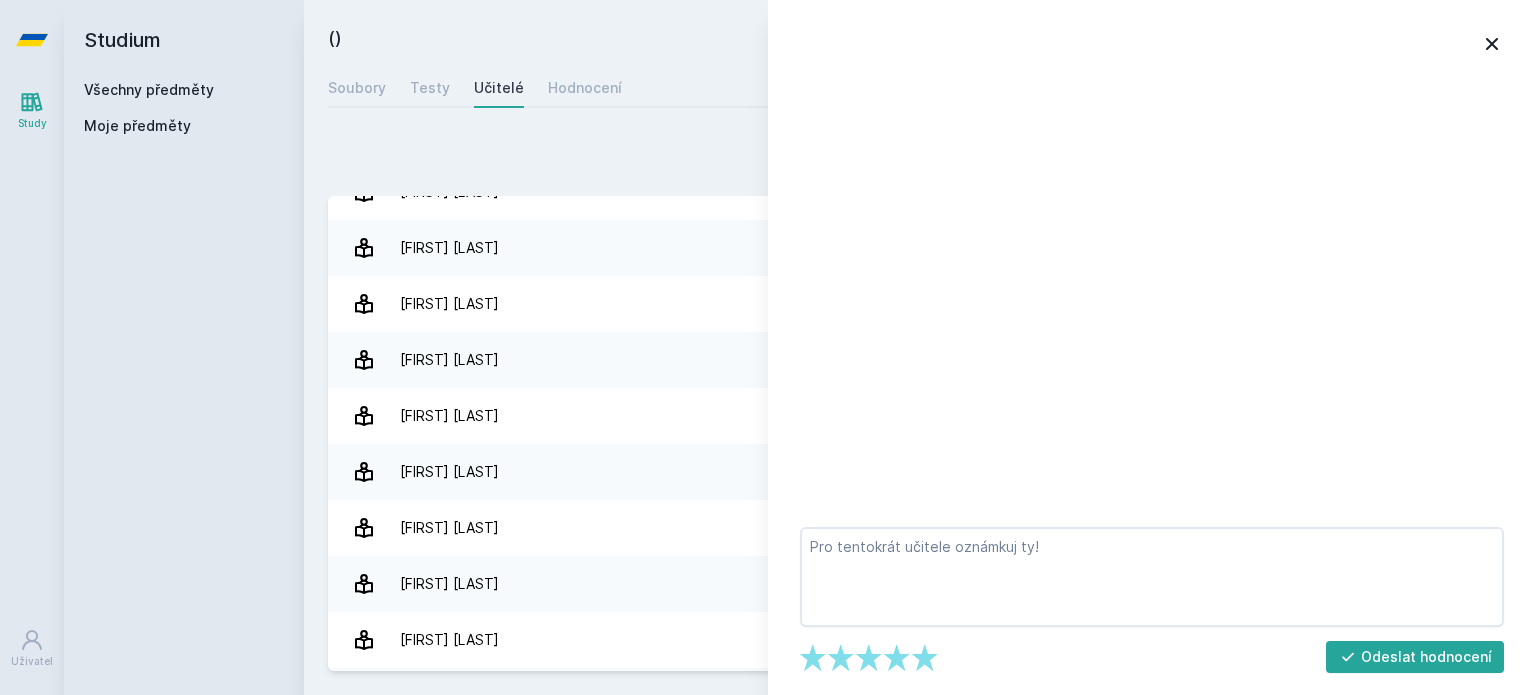scroll, scrollTop: 872, scrollLeft: 0, axis: vertical 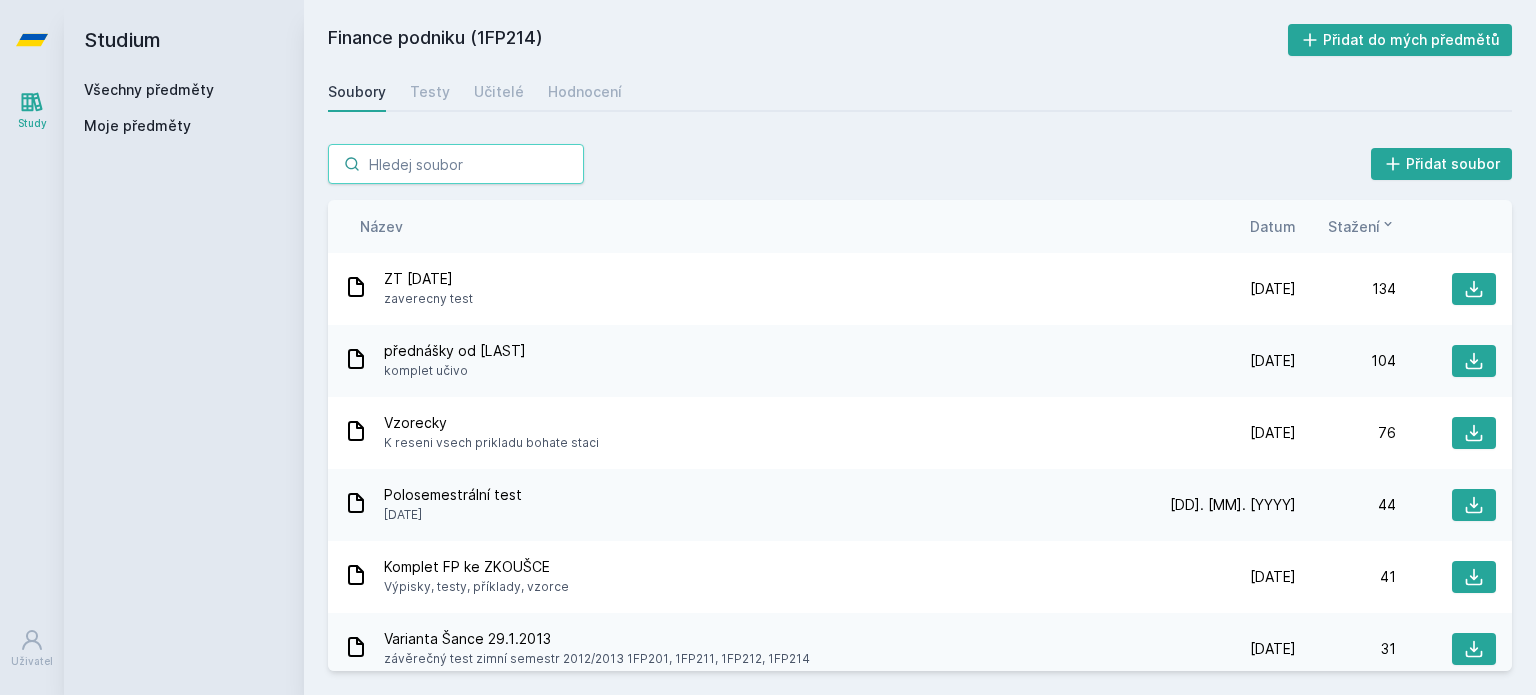 click at bounding box center (456, 164) 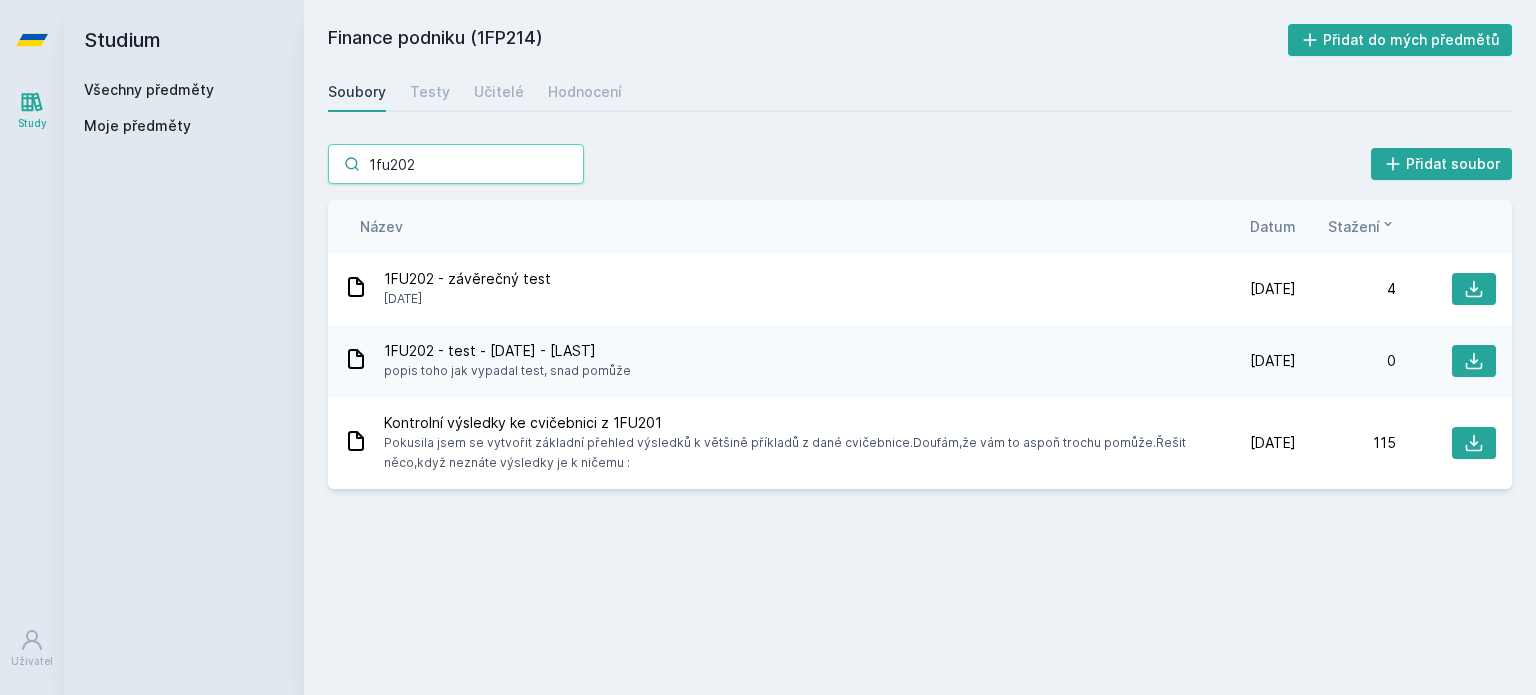 type on "1fu202" 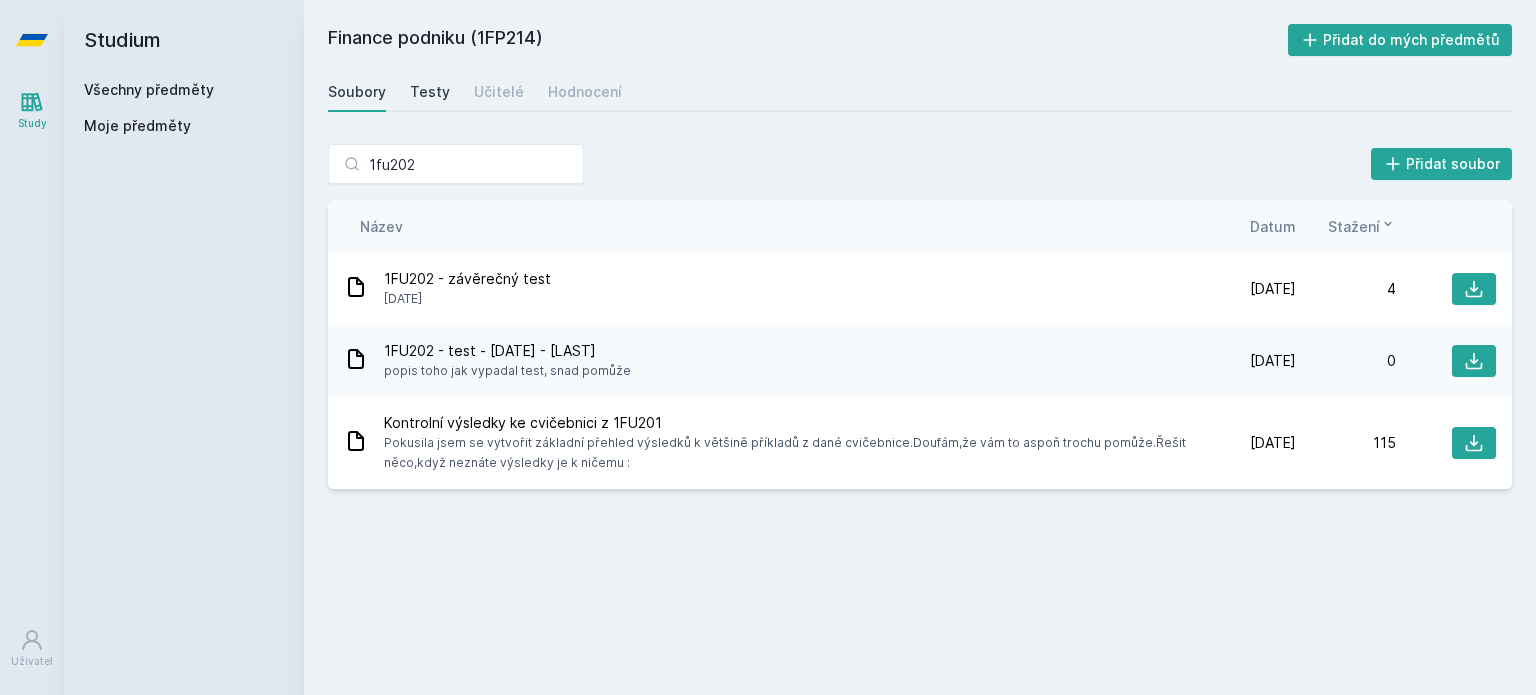 click on "Testy" at bounding box center [430, 92] 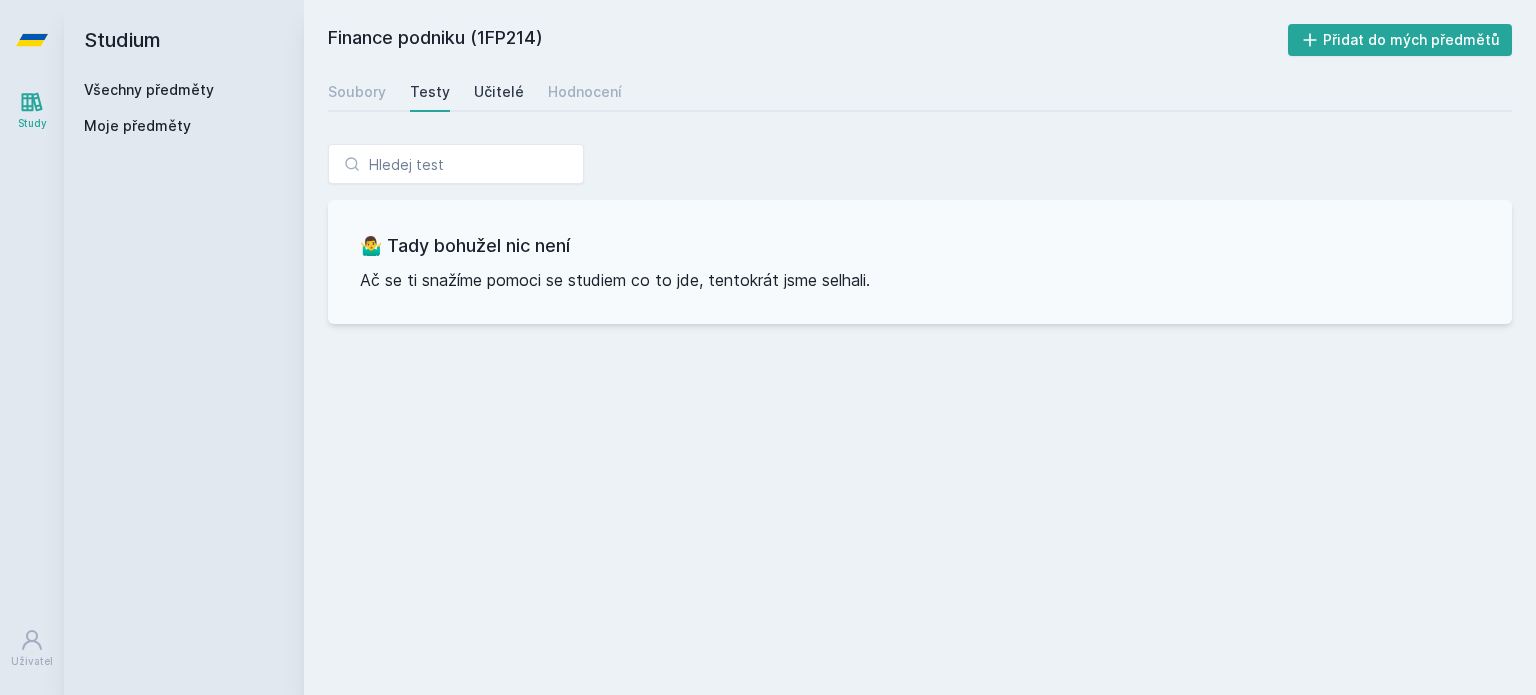 click on "Učitelé" at bounding box center [499, 92] 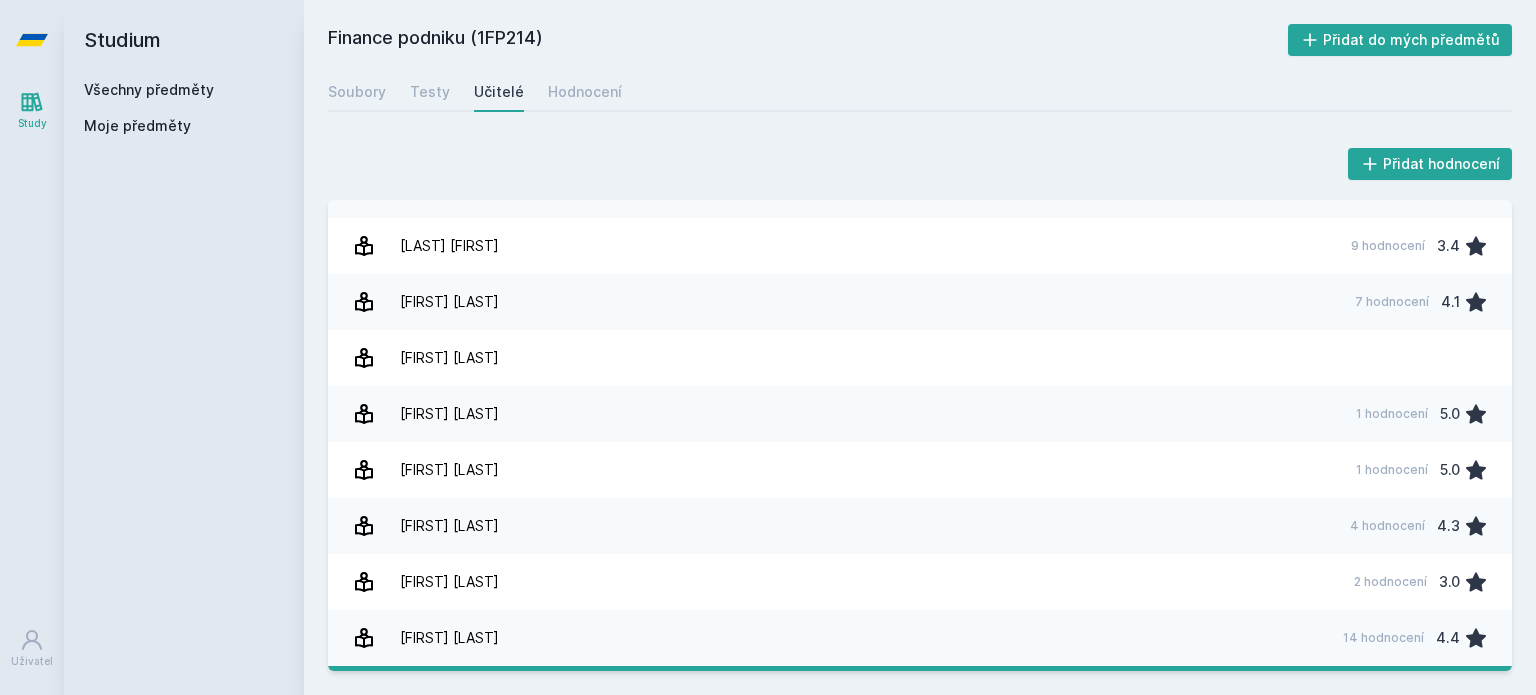 scroll, scrollTop: 0, scrollLeft: 0, axis: both 